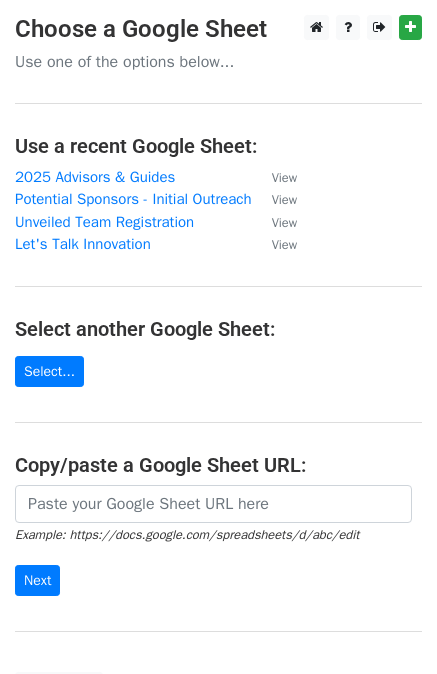 scroll, scrollTop: 0, scrollLeft: 0, axis: both 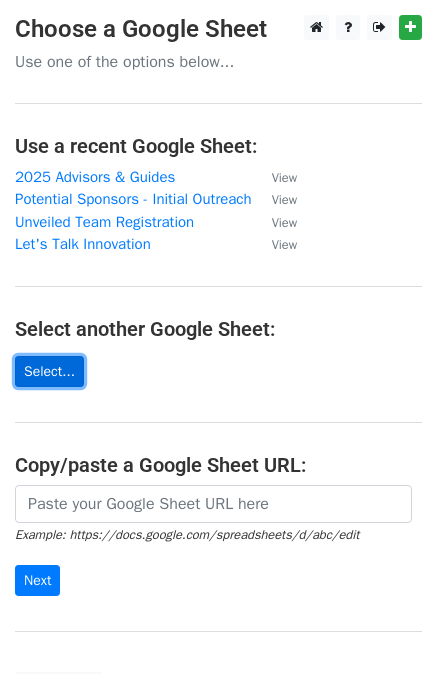 click on "Select..." at bounding box center [49, 371] 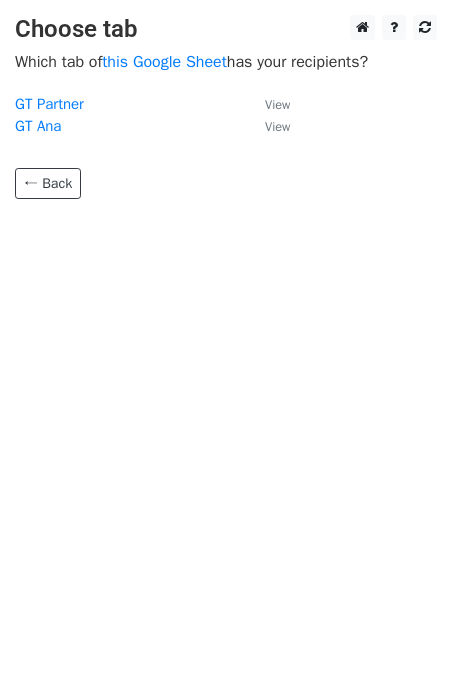 scroll, scrollTop: 0, scrollLeft: 0, axis: both 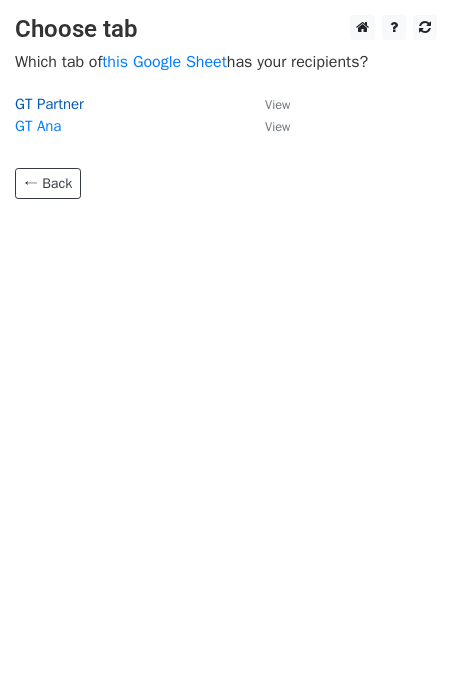 click on "GT Partner" at bounding box center (49, 104) 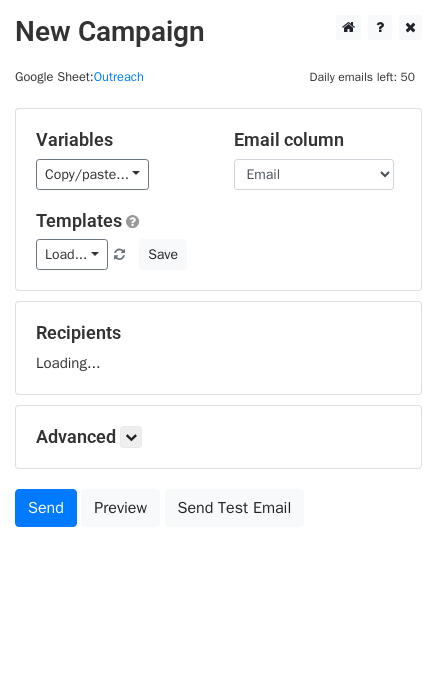 scroll, scrollTop: 0, scrollLeft: 0, axis: both 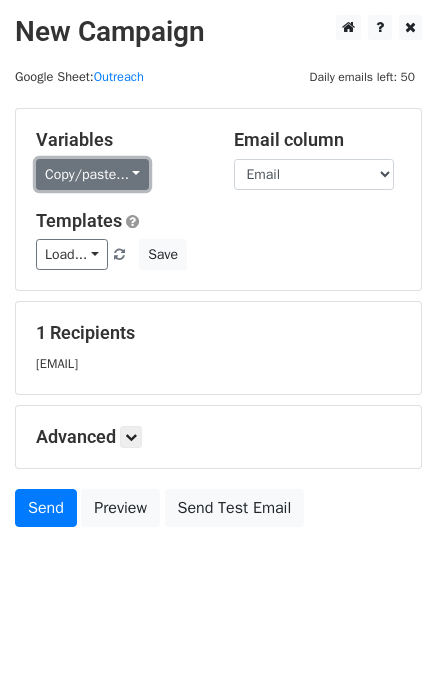 click on "Copy/paste..." at bounding box center [92, 174] 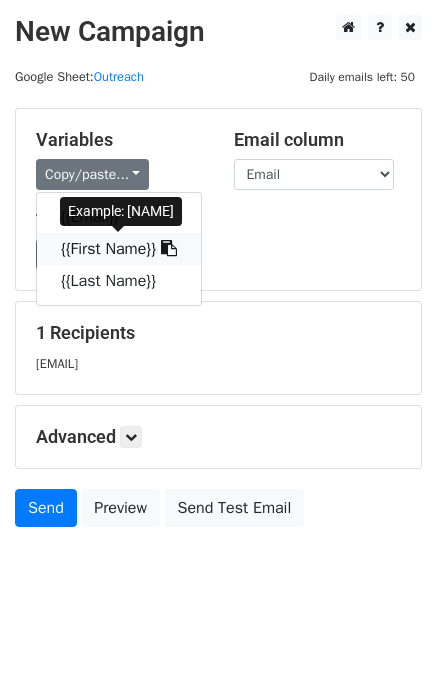 click on "{{First Name}}" at bounding box center [119, 249] 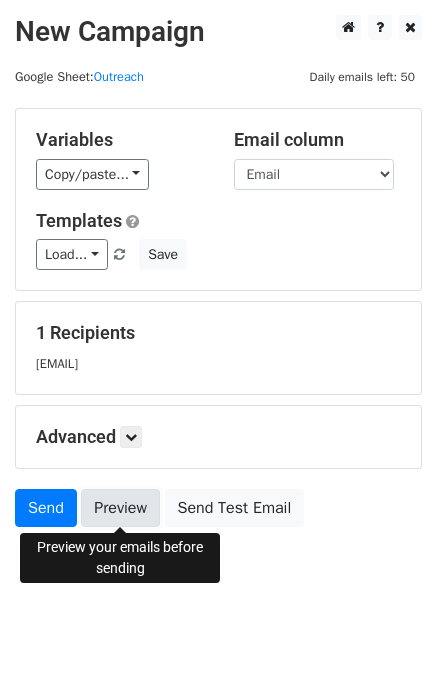 click on "Preview" at bounding box center (120, 508) 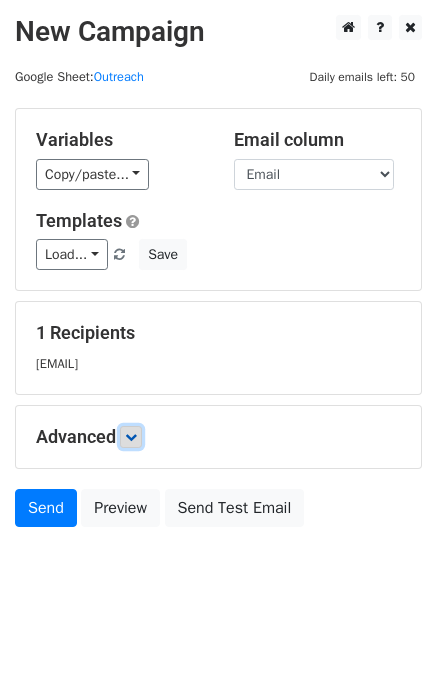 click at bounding box center (131, 437) 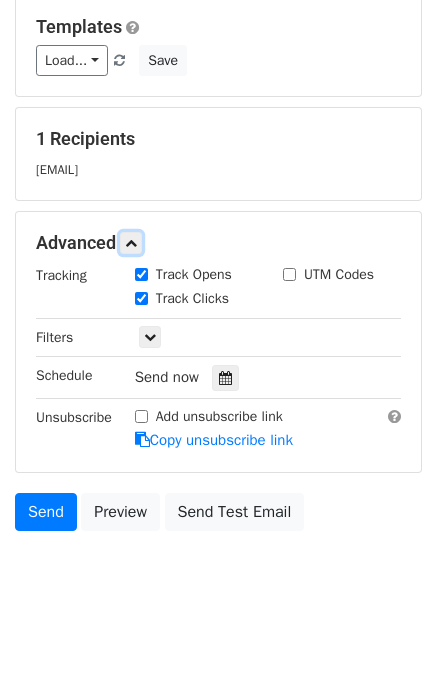 scroll, scrollTop: 219, scrollLeft: 0, axis: vertical 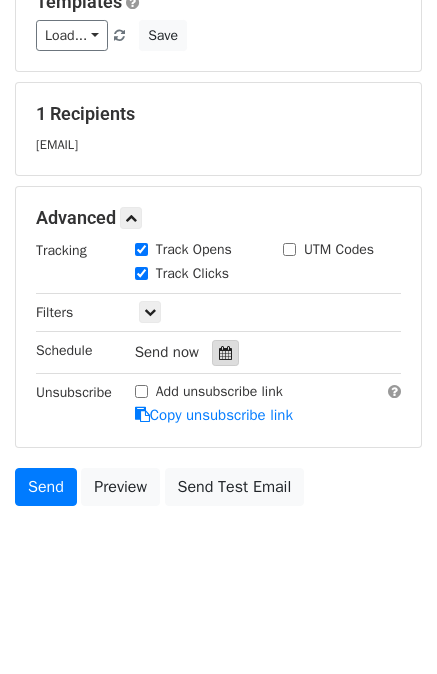 click at bounding box center [225, 353] 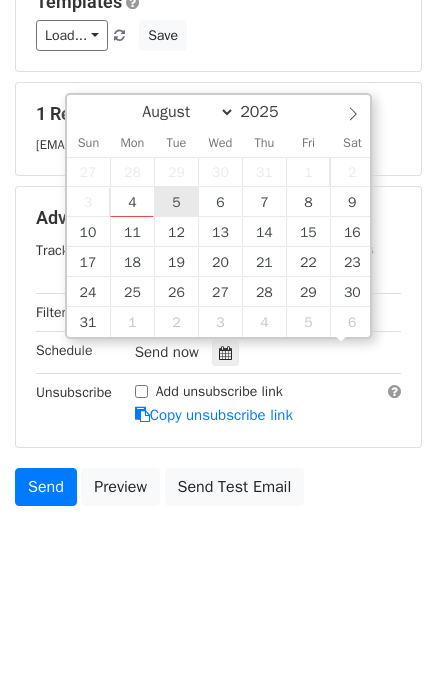scroll, scrollTop: 1, scrollLeft: 0, axis: vertical 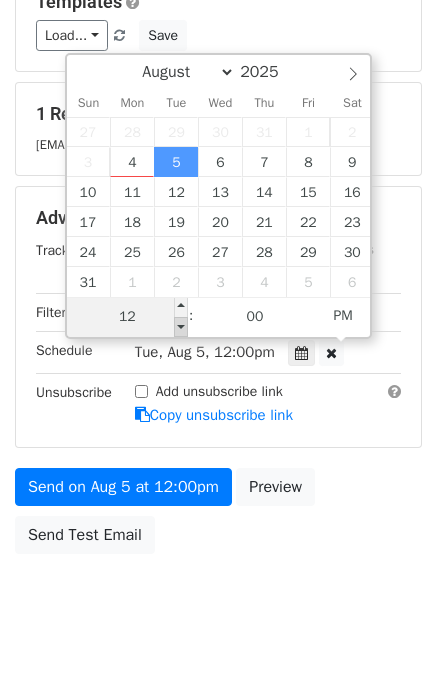 type on "2025-08-05 11:00" 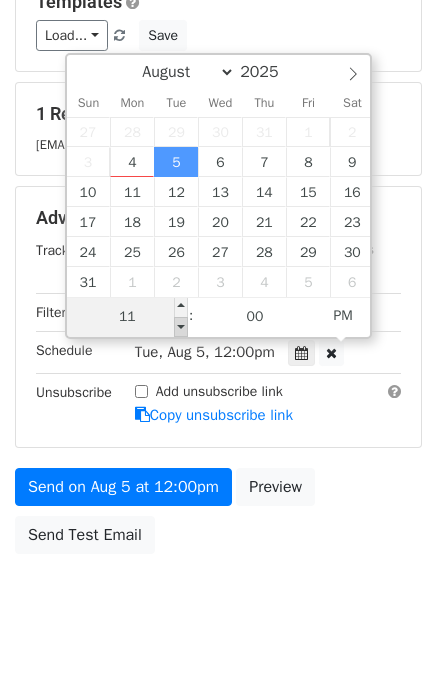 click at bounding box center (181, 327) 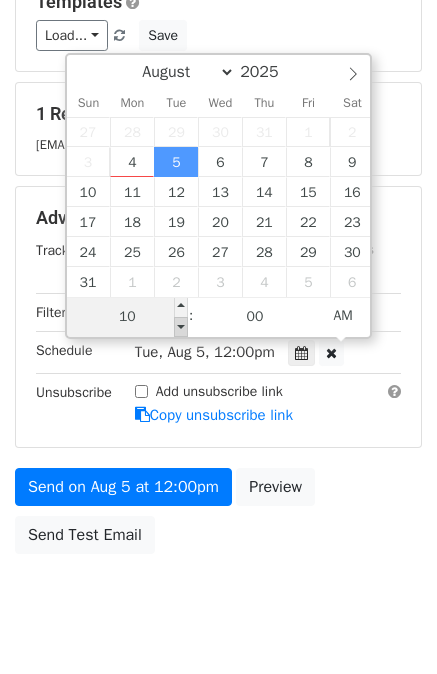 click at bounding box center (181, 327) 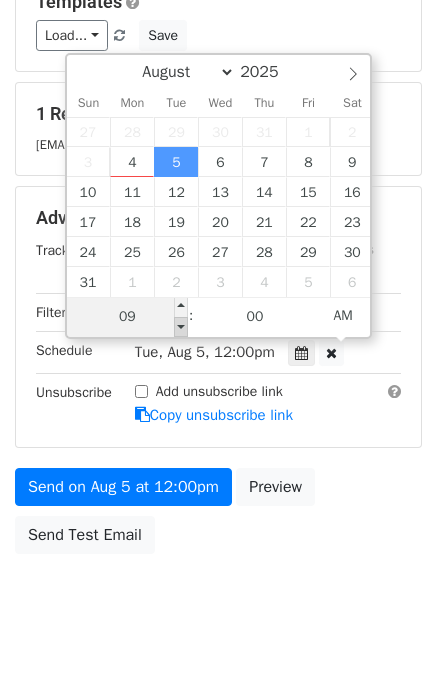 click at bounding box center (181, 327) 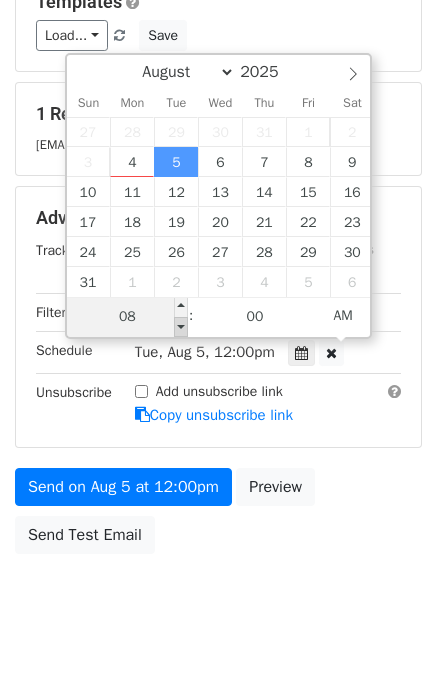 click at bounding box center (181, 327) 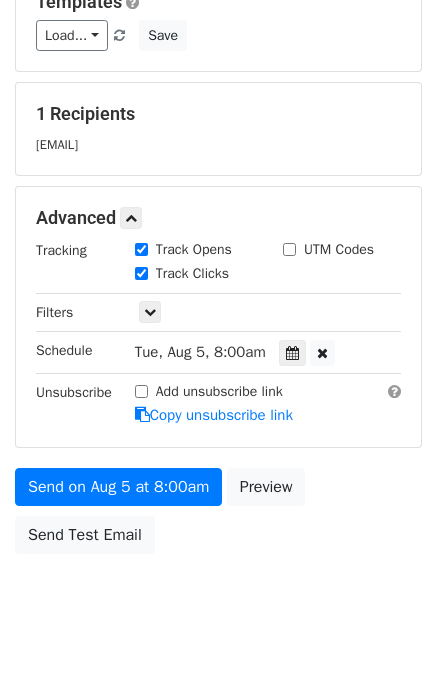 click on "Send on Aug 5 at 8:00am
Preview
Send Test Email" at bounding box center (218, 516) 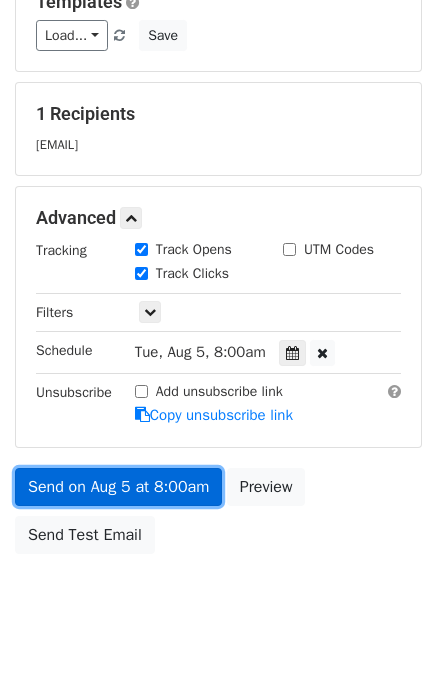 click on "Send on Aug 5 at 8:00am" at bounding box center [118, 487] 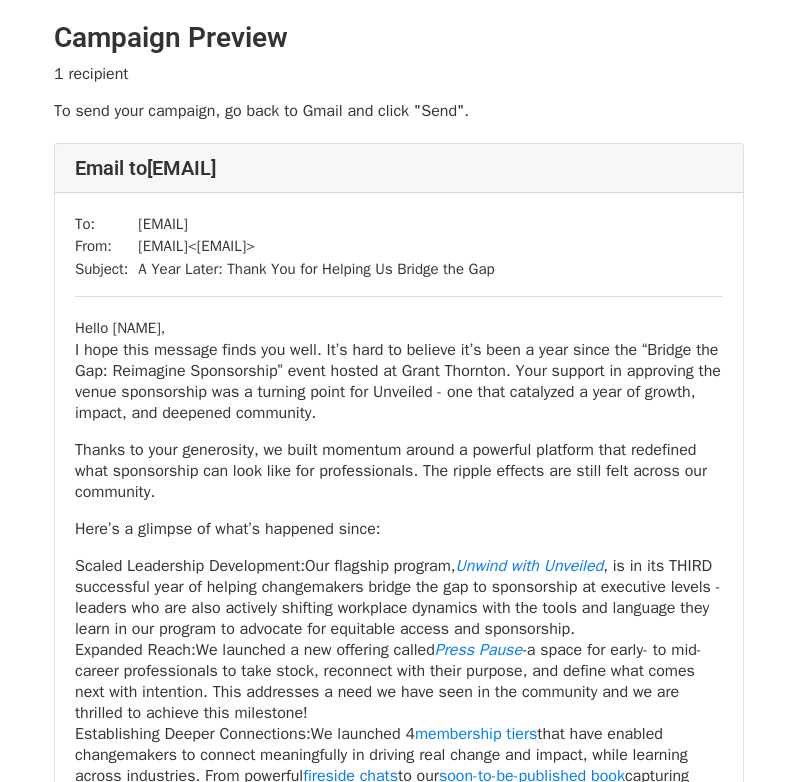 scroll, scrollTop: 0, scrollLeft: 0, axis: both 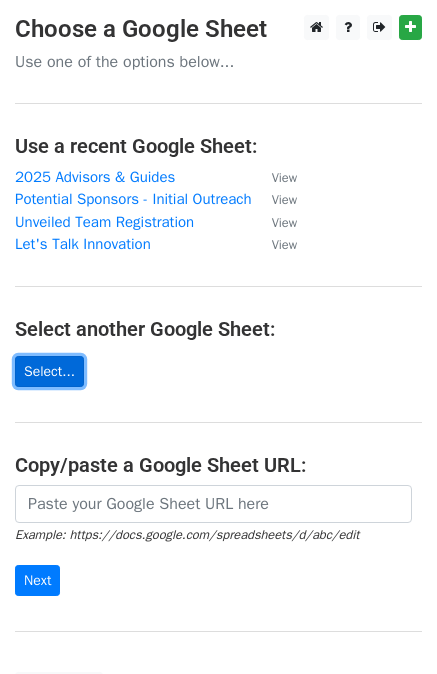 click on "Select..." at bounding box center (49, 371) 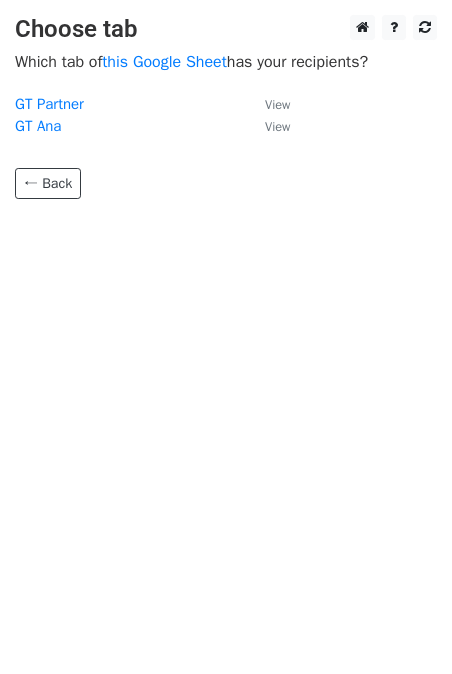 scroll, scrollTop: 0, scrollLeft: 0, axis: both 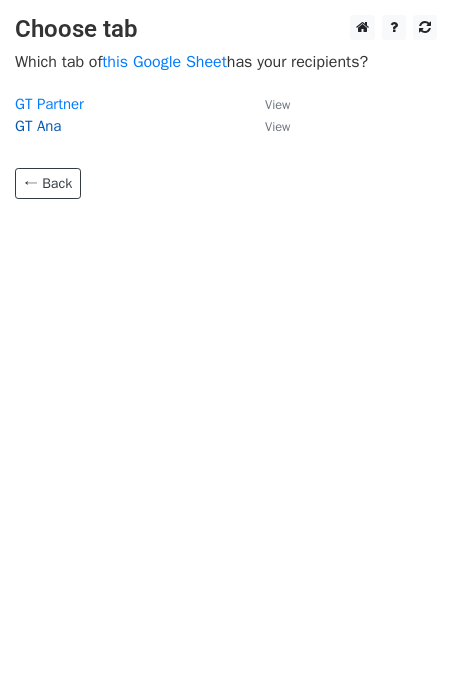 click on "GT Ana" at bounding box center [38, 126] 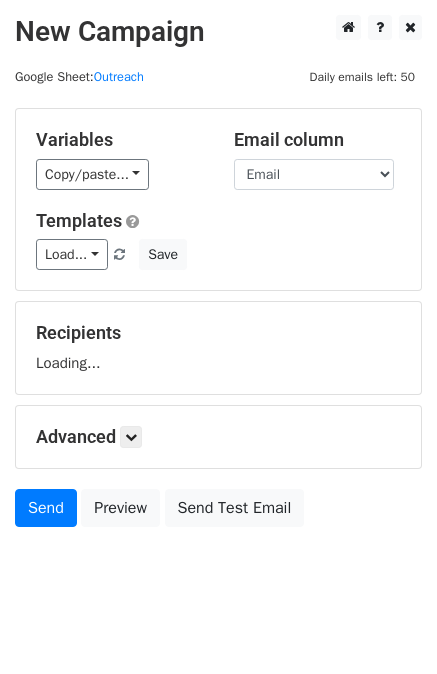 scroll, scrollTop: 0, scrollLeft: 0, axis: both 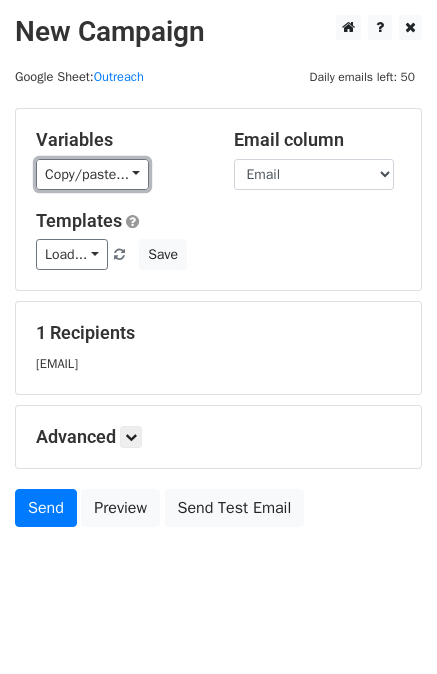click on "Copy/paste..." at bounding box center (92, 174) 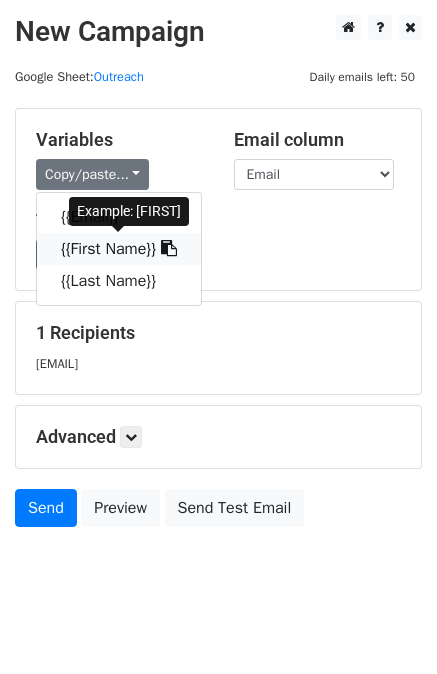 click on "{{First Name}}" at bounding box center [119, 249] 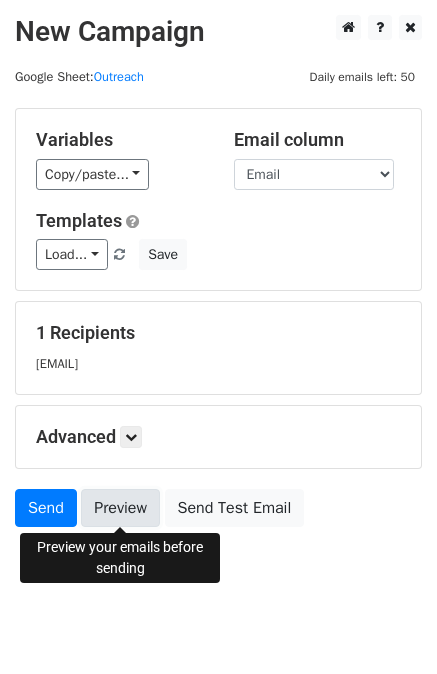 click on "Preview" at bounding box center (120, 508) 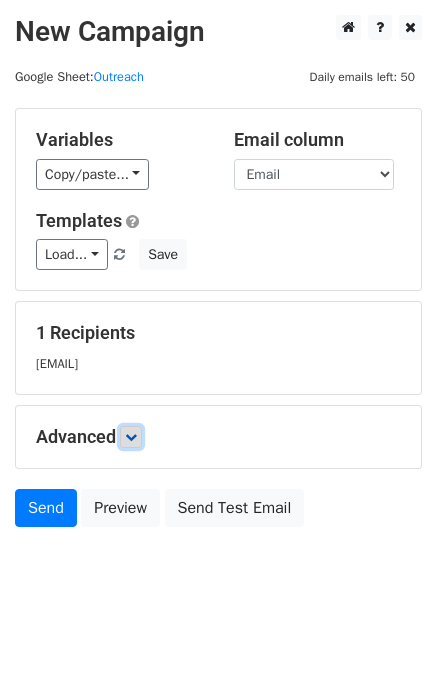 click at bounding box center (131, 437) 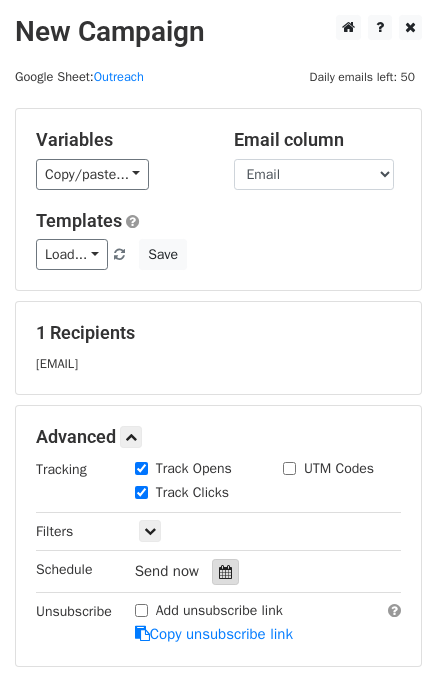 click at bounding box center (225, 572) 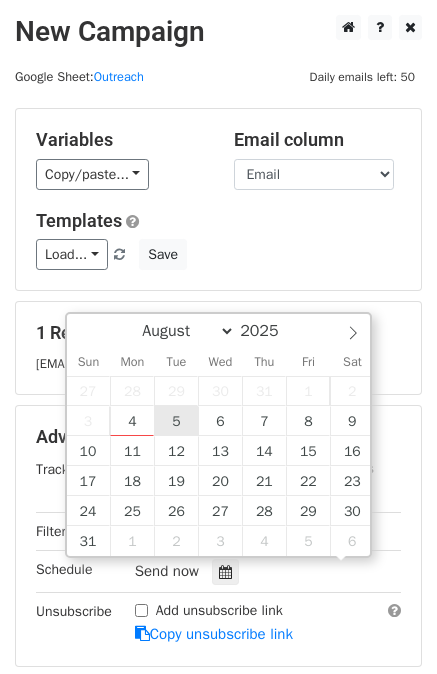 scroll, scrollTop: 1, scrollLeft: 0, axis: vertical 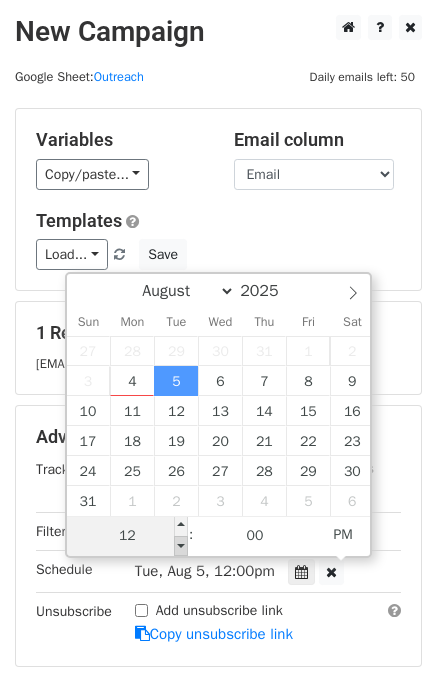 type on "2025-08-05 11:00" 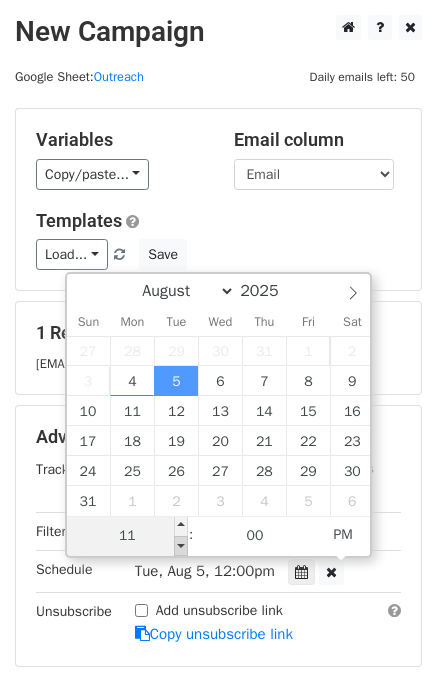 click at bounding box center [181, 546] 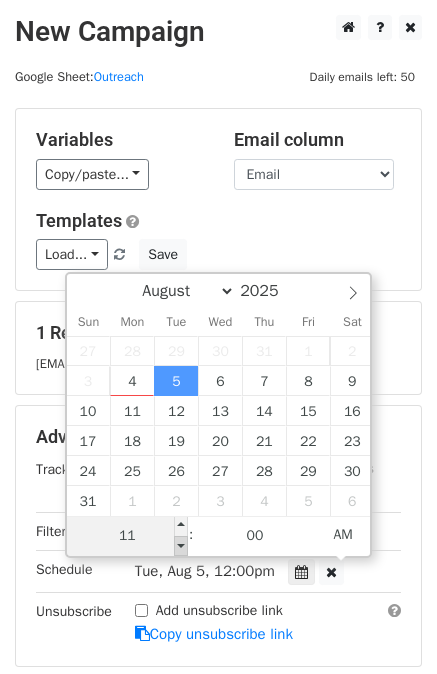 type on "2025-08-05 10:00" 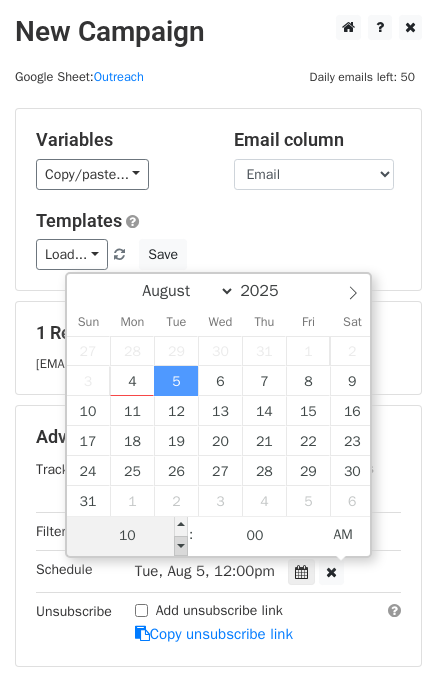 click at bounding box center (181, 546) 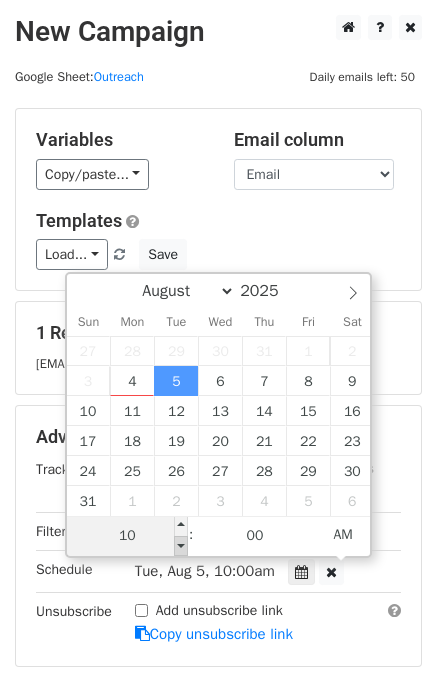 type on "2025-08-05 09:00" 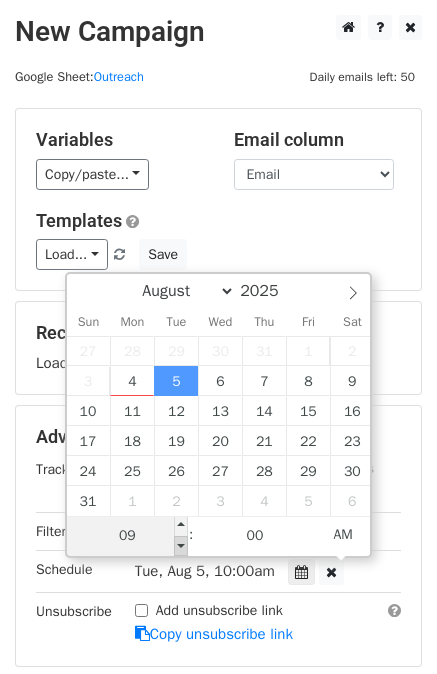 click at bounding box center [181, 546] 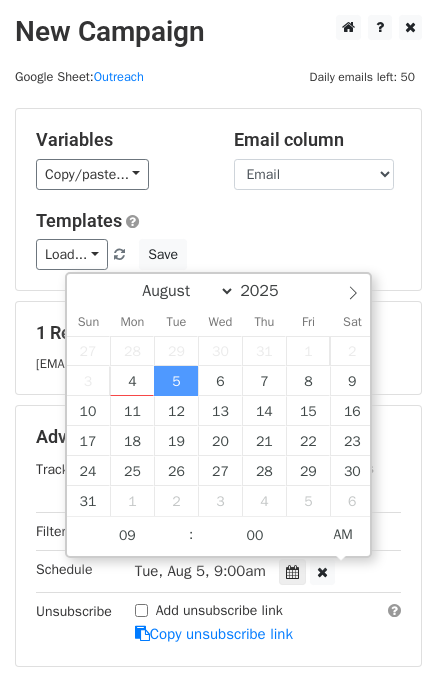 click on "Advanced
Tracking
Track Opens
UTM Codes
Track Clicks
Filters
Only include spreadsheet rows that match the following filters:
Schedule
Tue, Aug 5, 9:00am
2025-08-05 09:00
Unsubscribe
Add unsubscribe link
Copy unsubscribe link" at bounding box center (218, 535) 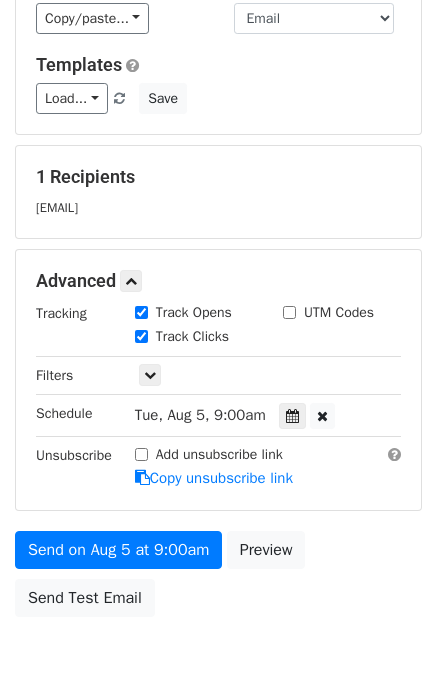 scroll, scrollTop: 169, scrollLeft: 0, axis: vertical 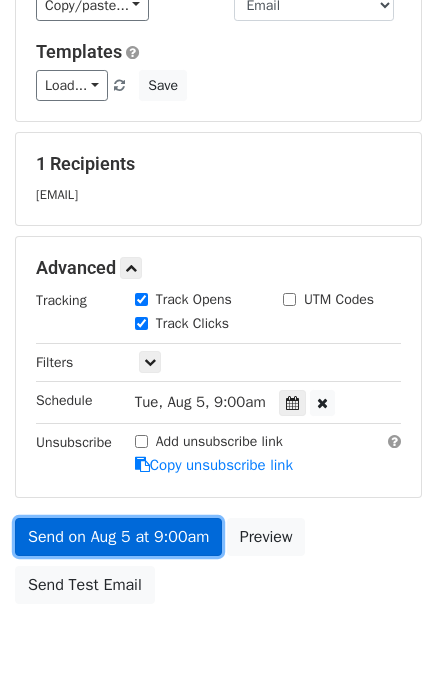 click on "Send on Aug 5 at 9:00am" at bounding box center (118, 537) 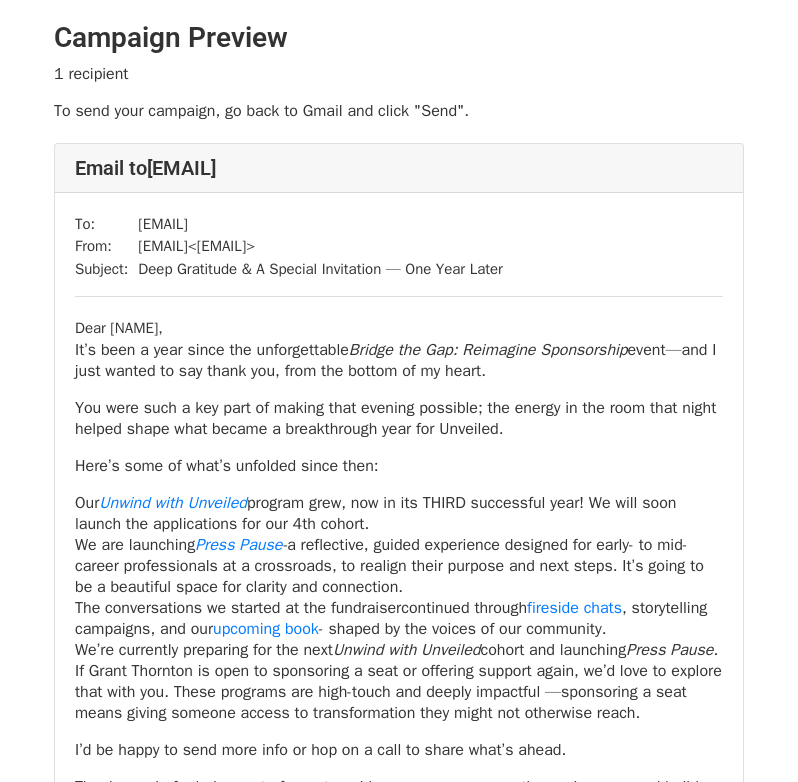 scroll, scrollTop: 0, scrollLeft: 0, axis: both 